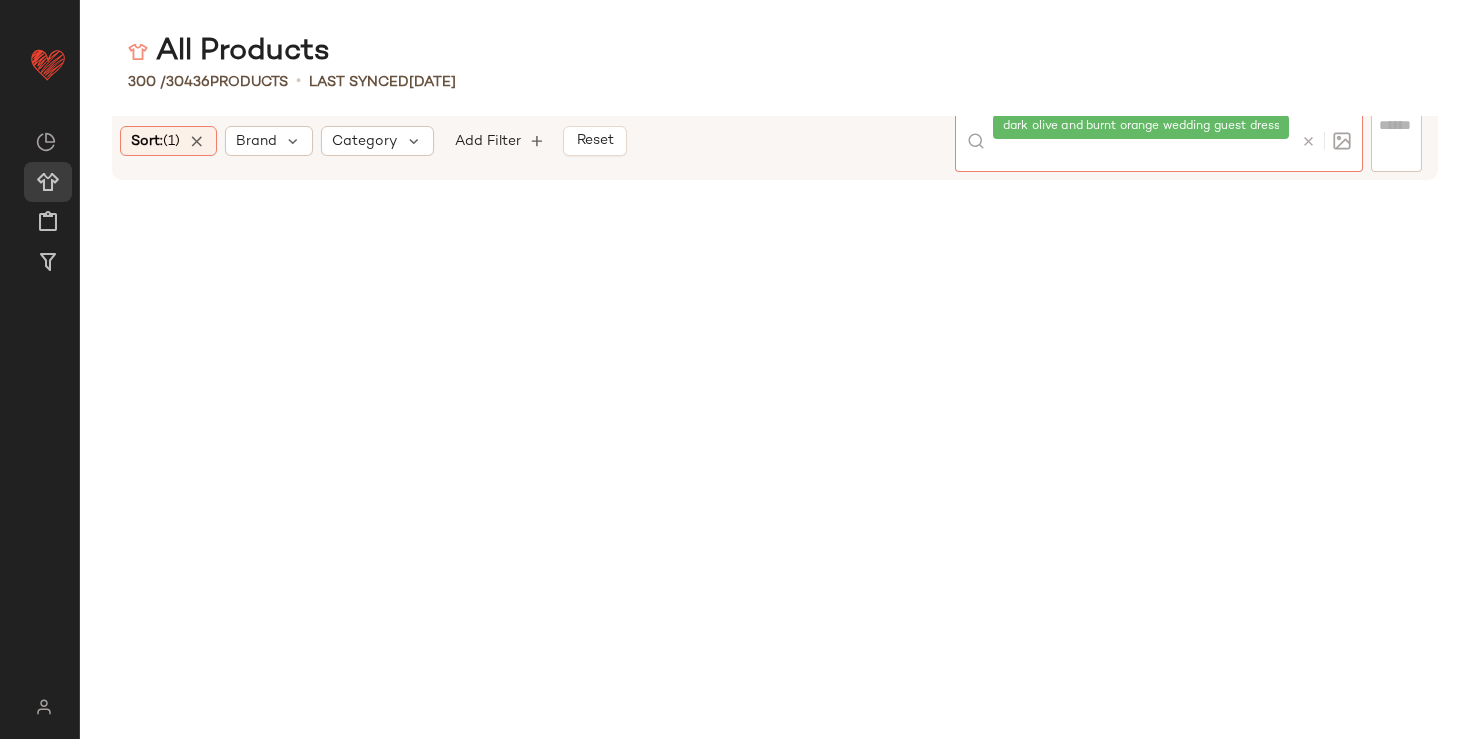 scroll, scrollTop: 0, scrollLeft: 0, axis: both 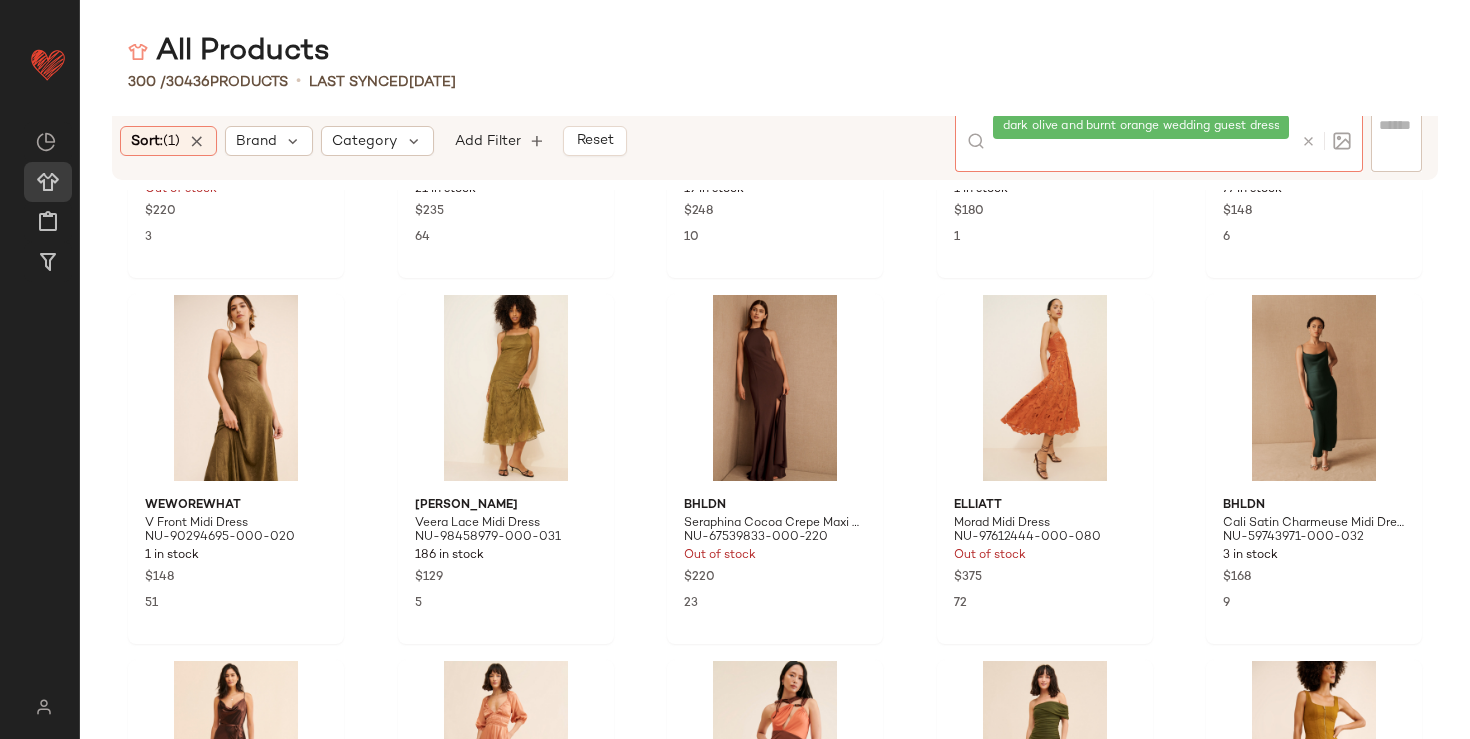 click at bounding box center [1308, 141] 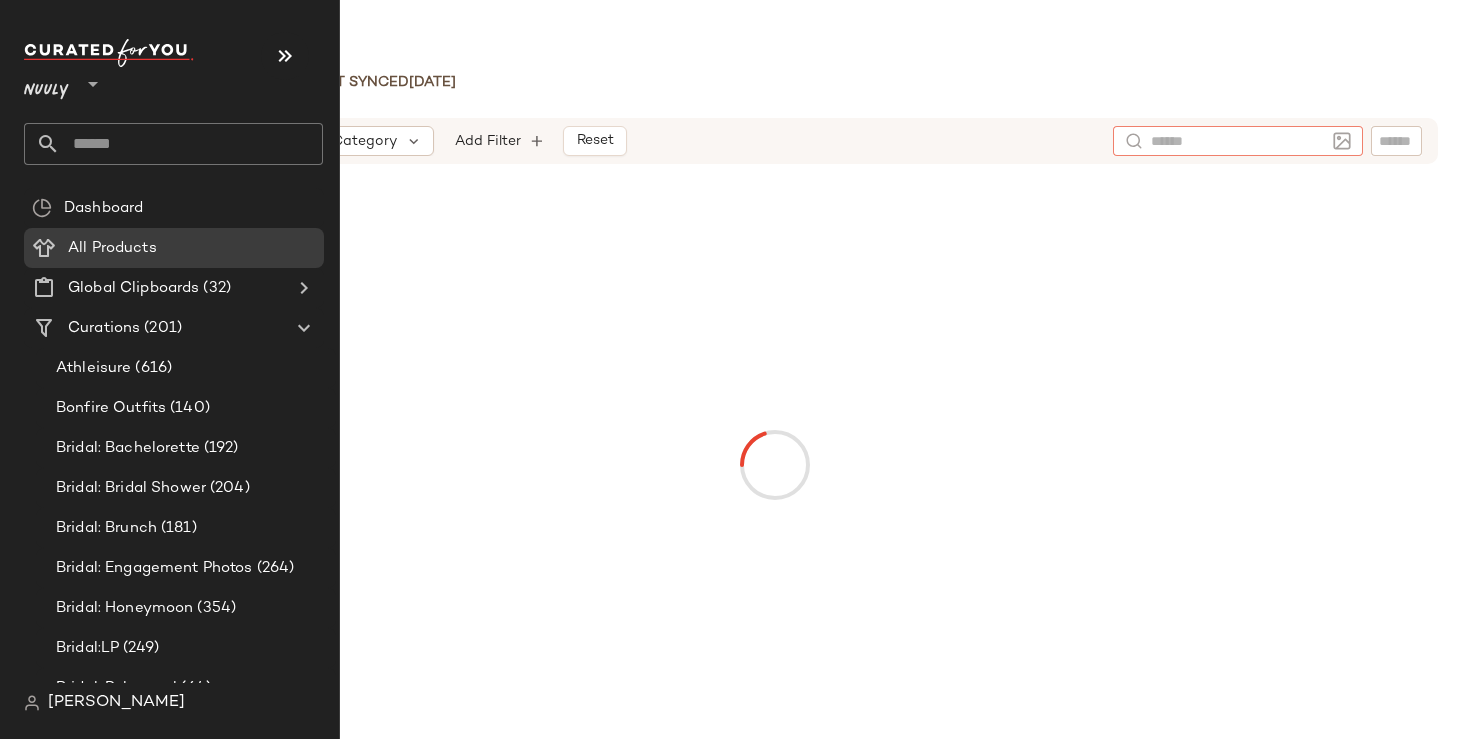 click on "Nuuly" at bounding box center (46, 86) 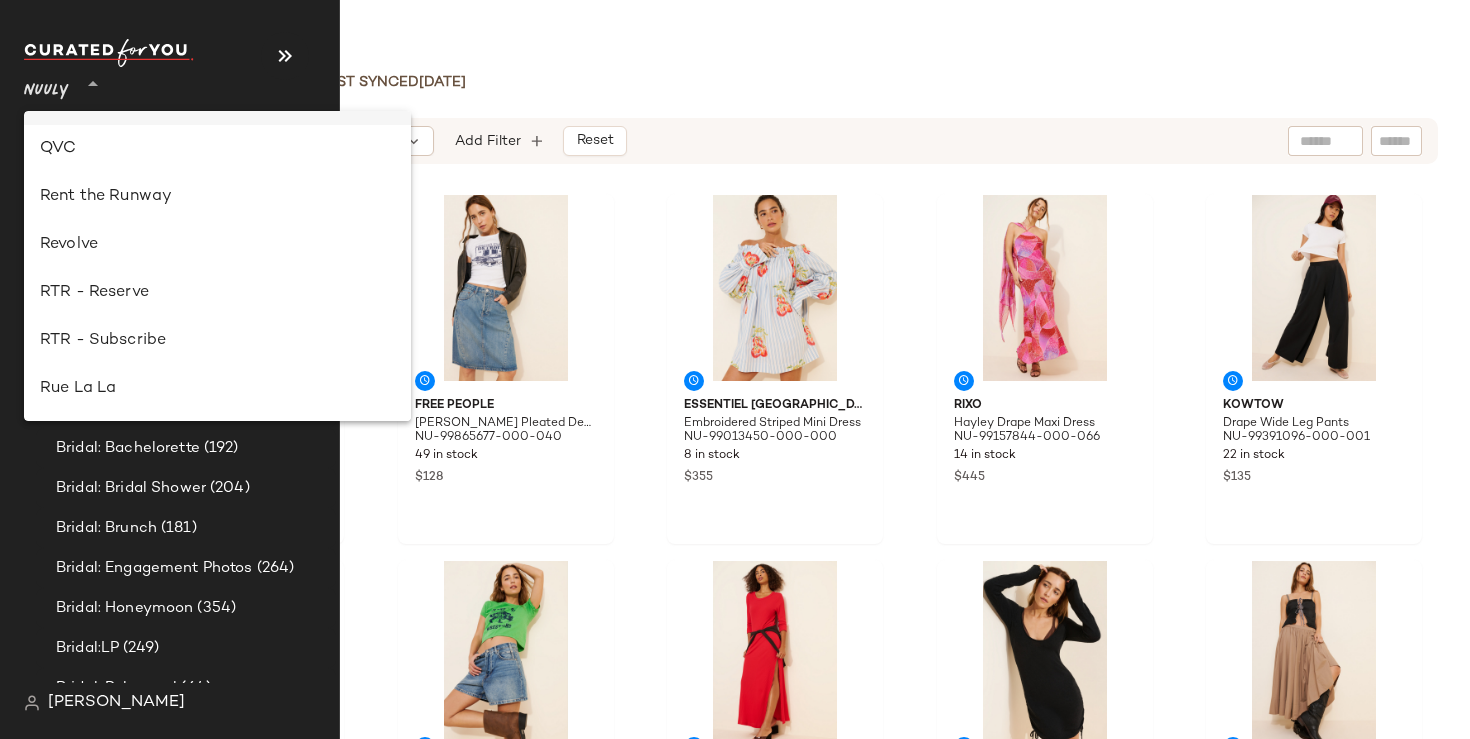 scroll, scrollTop: 890, scrollLeft: 0, axis: vertical 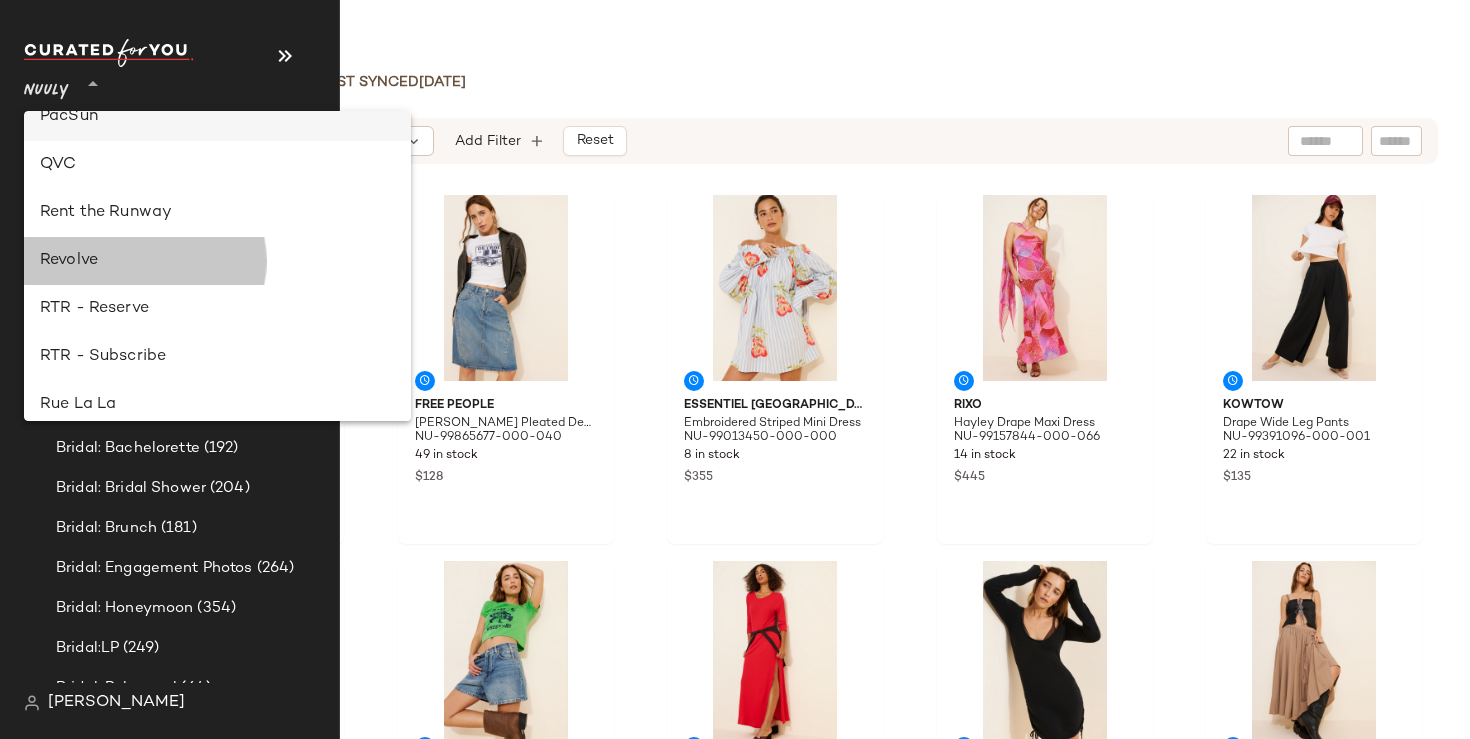 click on "Revolve" at bounding box center [217, 261] 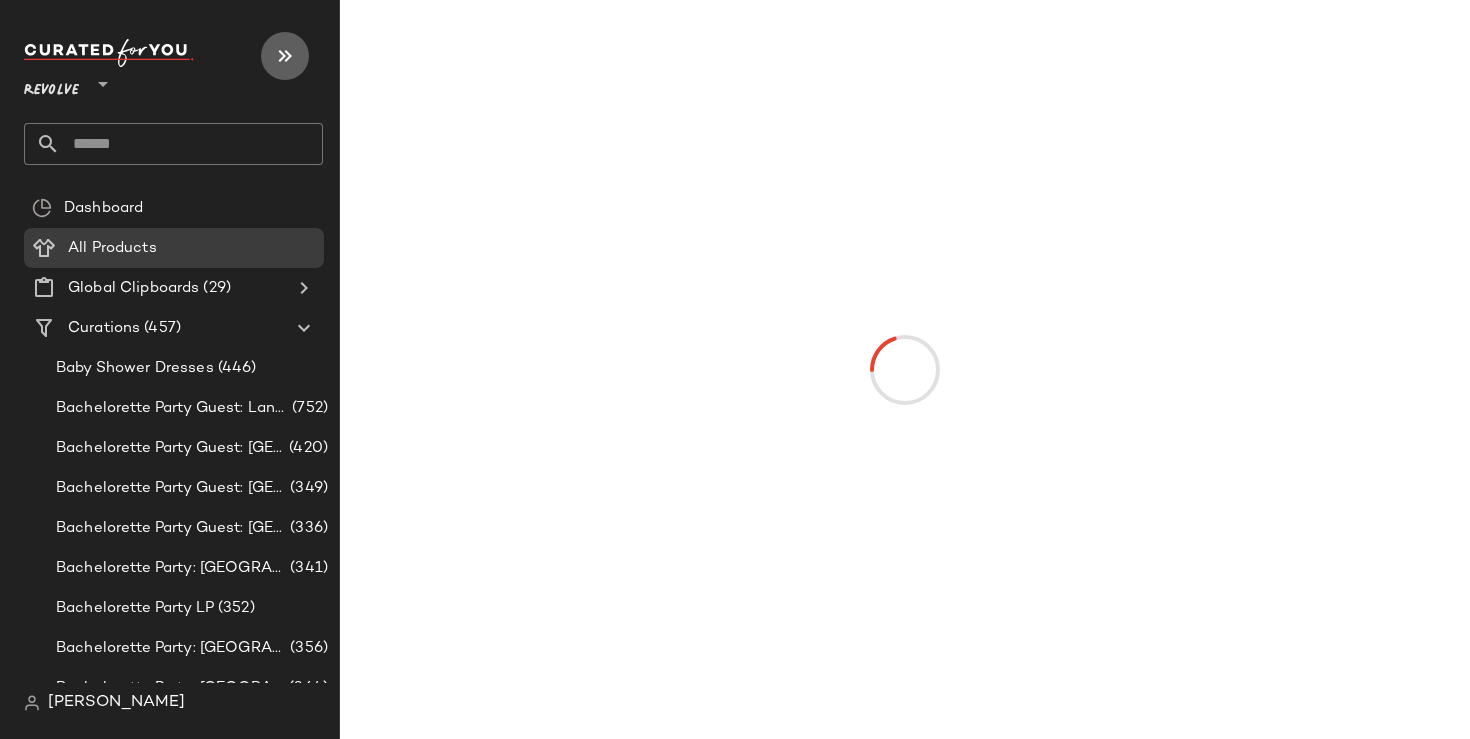 click at bounding box center (285, 56) 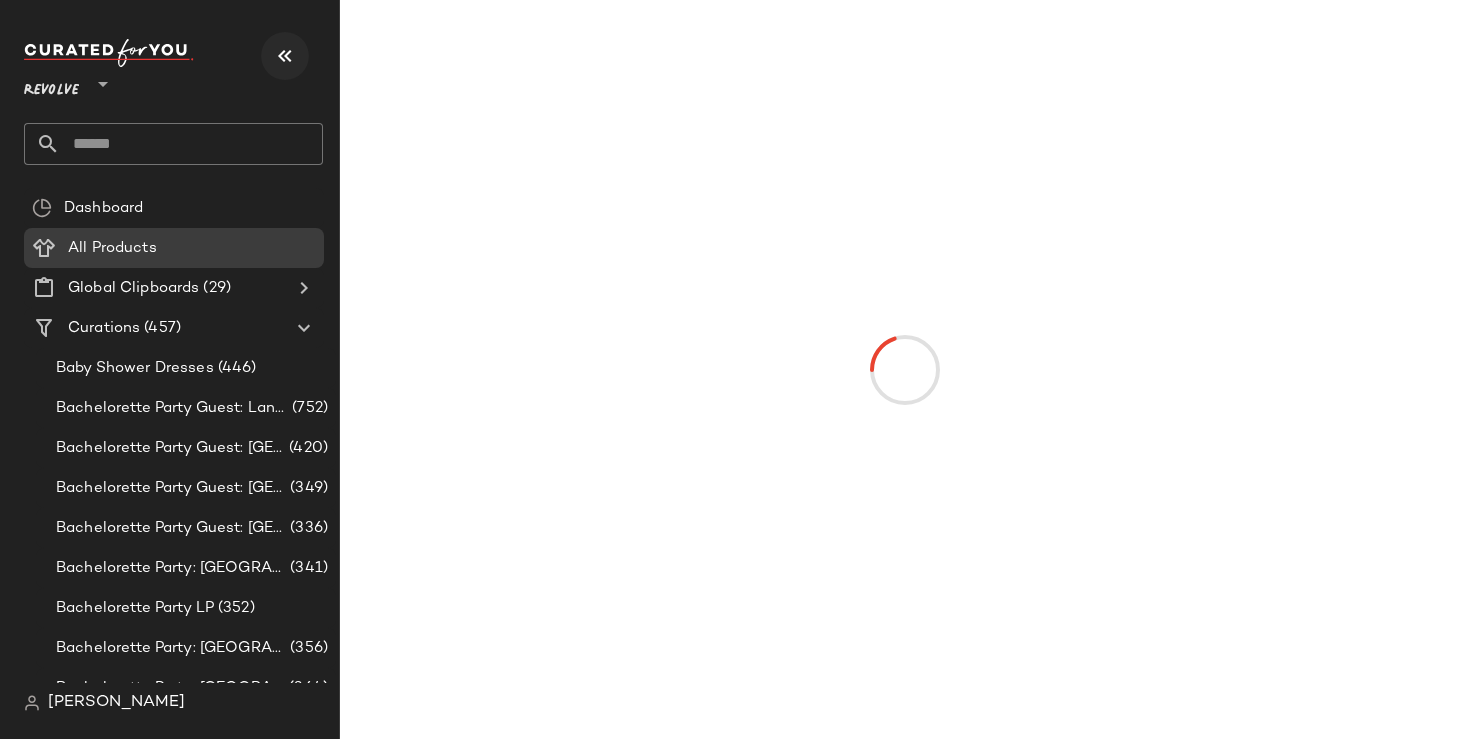 type 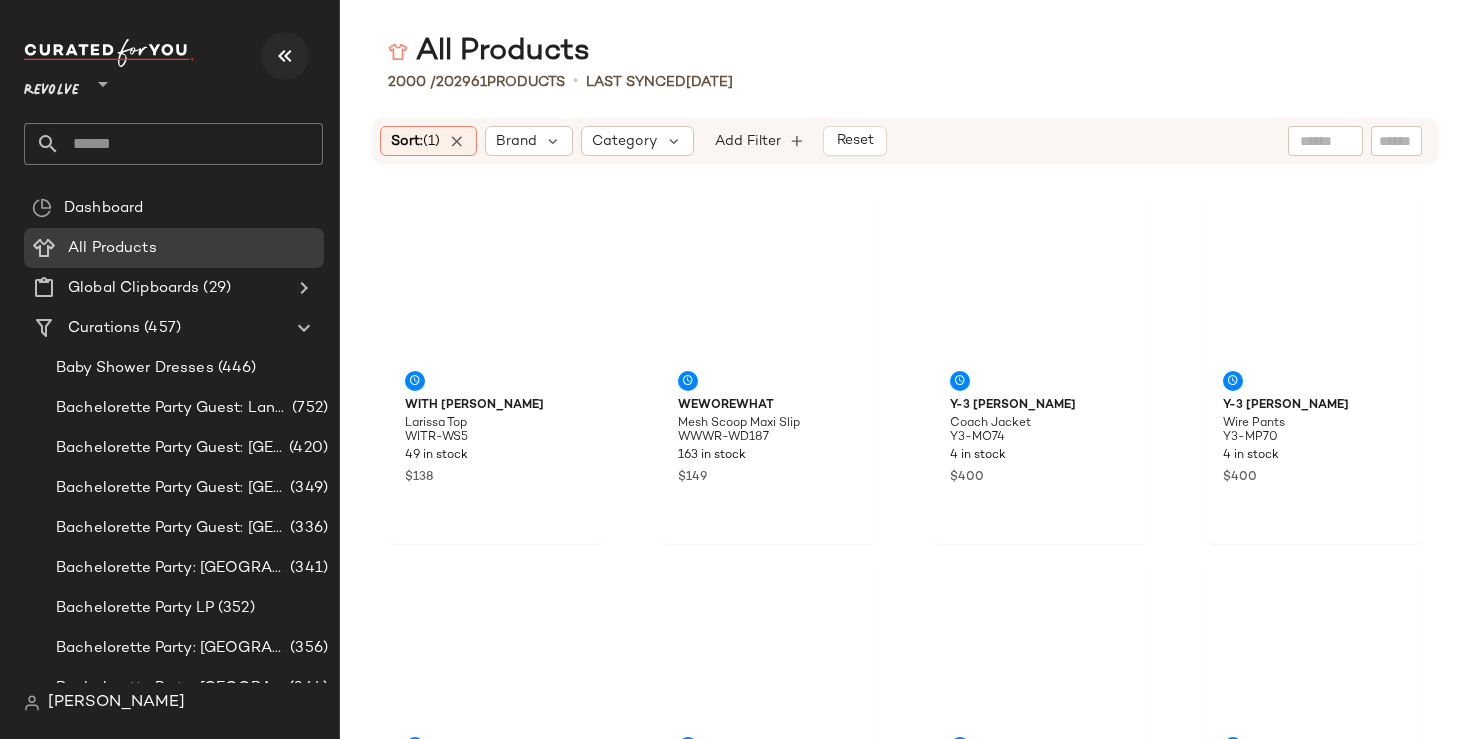click at bounding box center [285, 56] 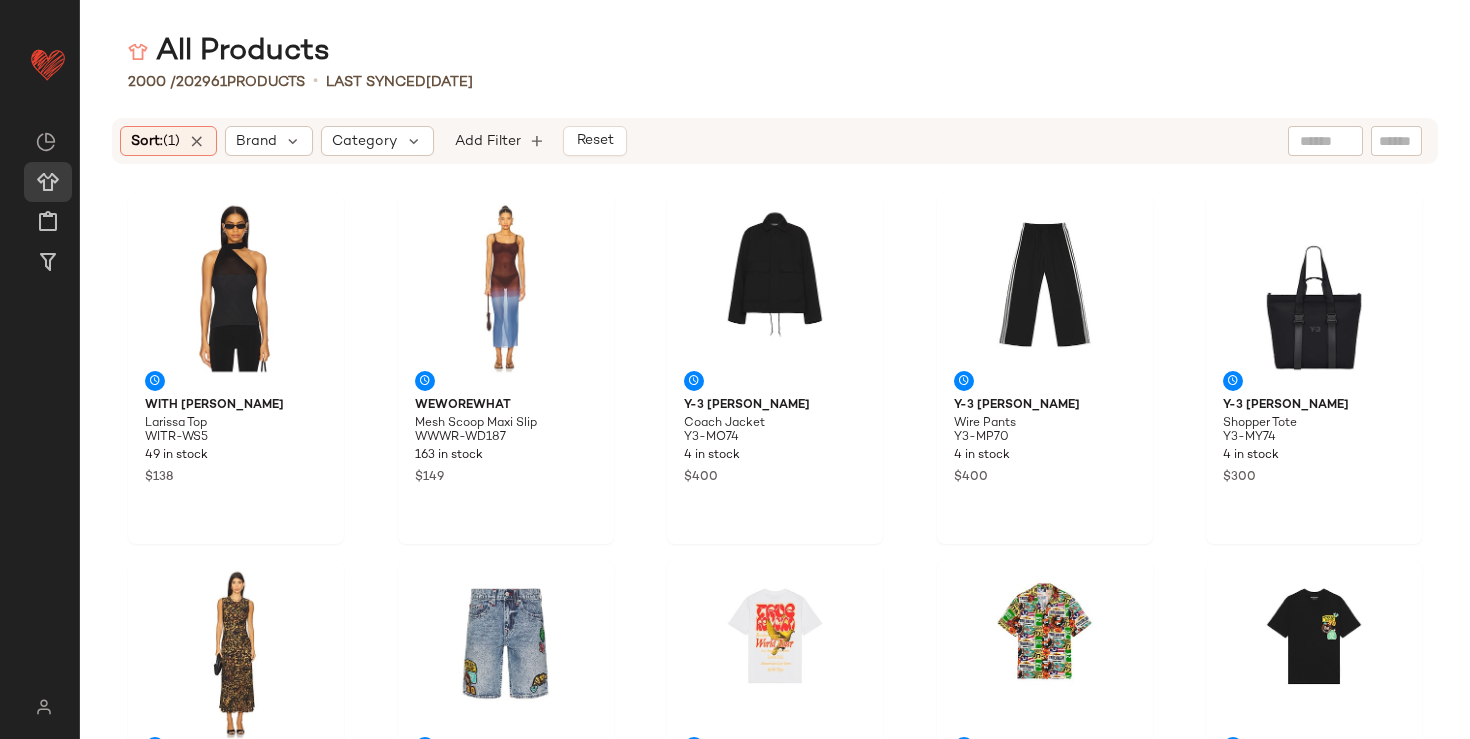 click 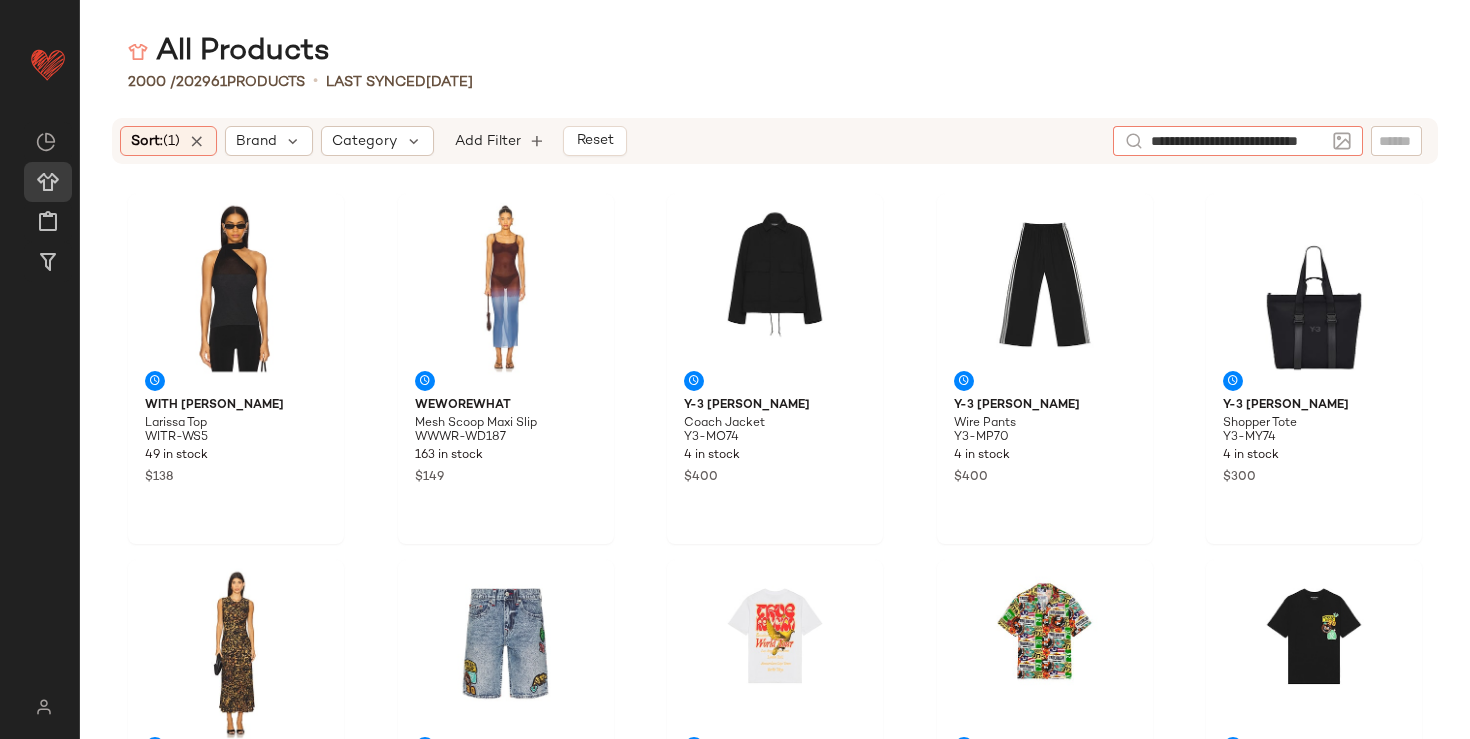 type on "**********" 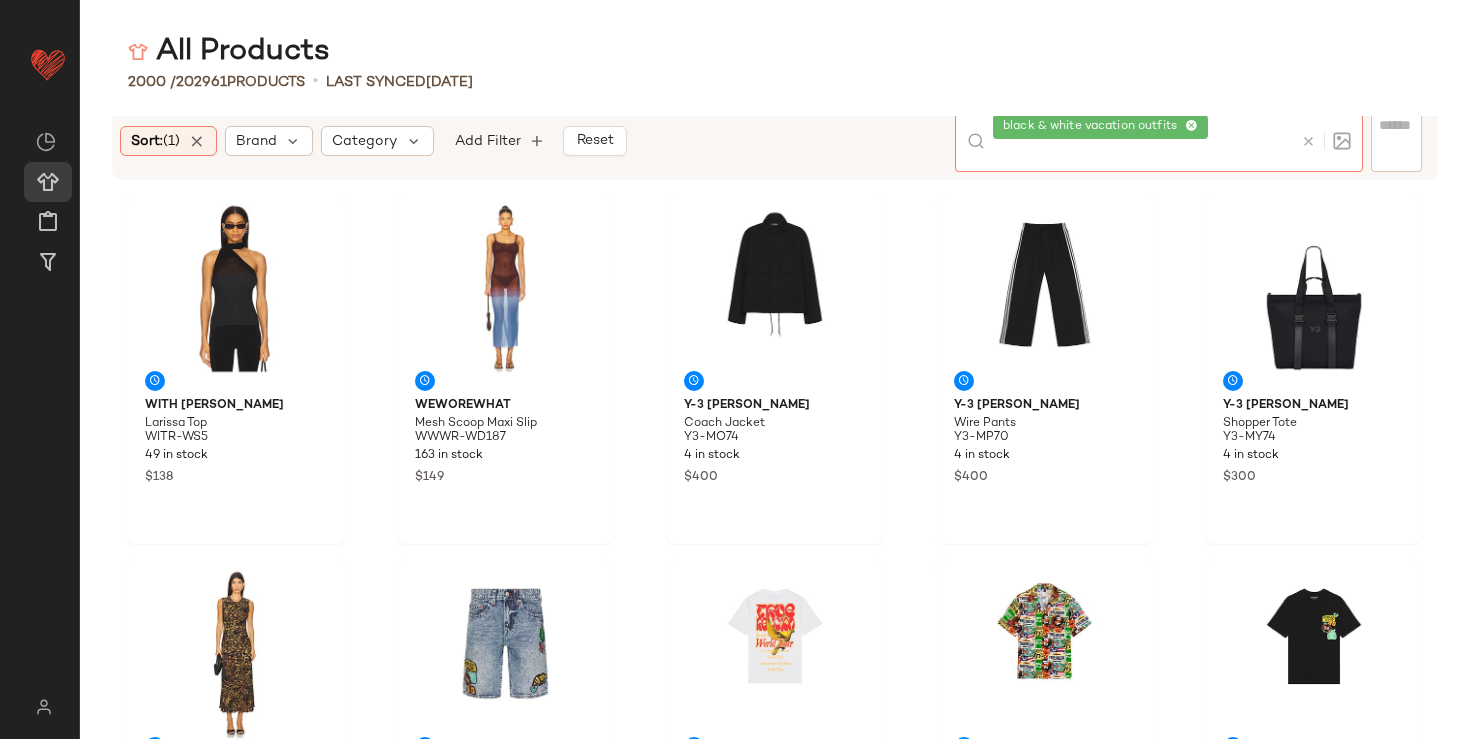 scroll, scrollTop: 0, scrollLeft: 0, axis: both 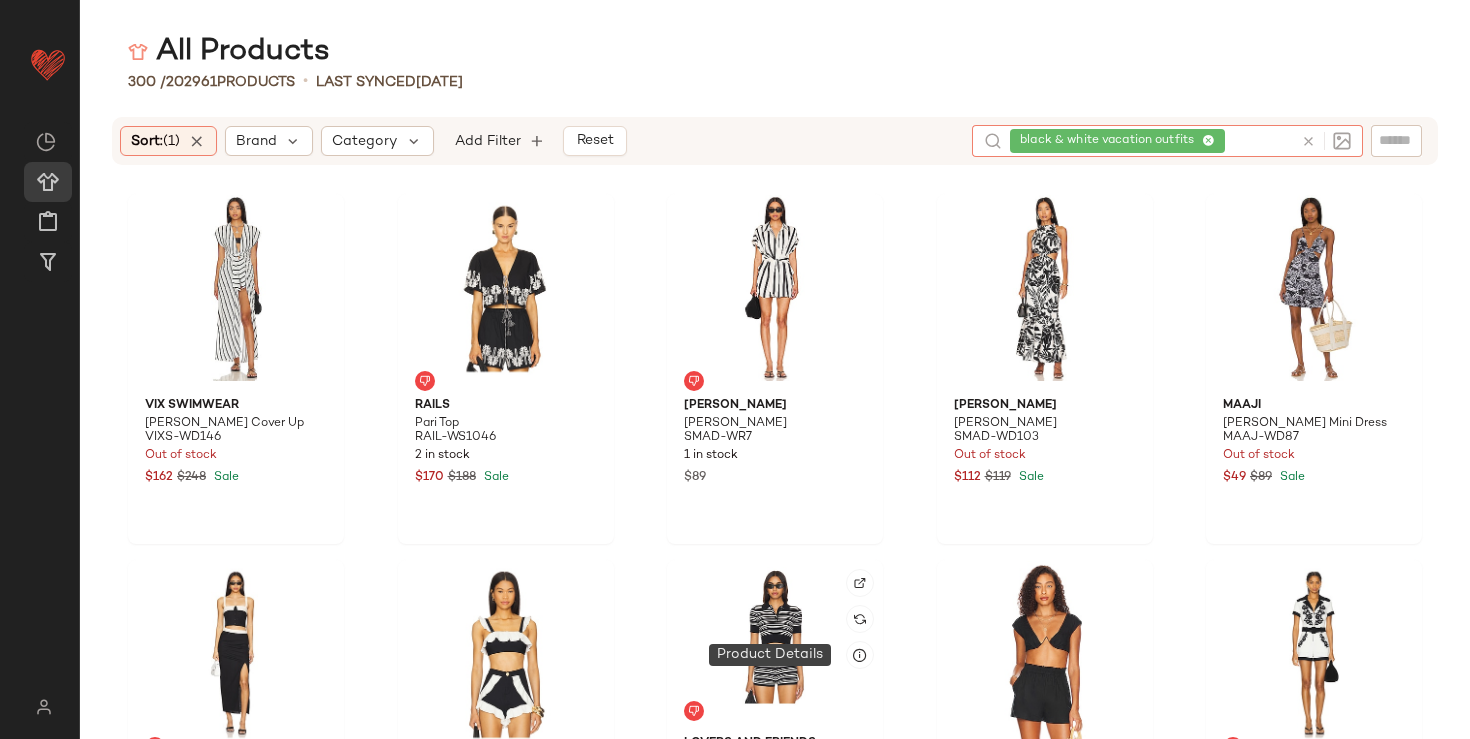 type on "*" 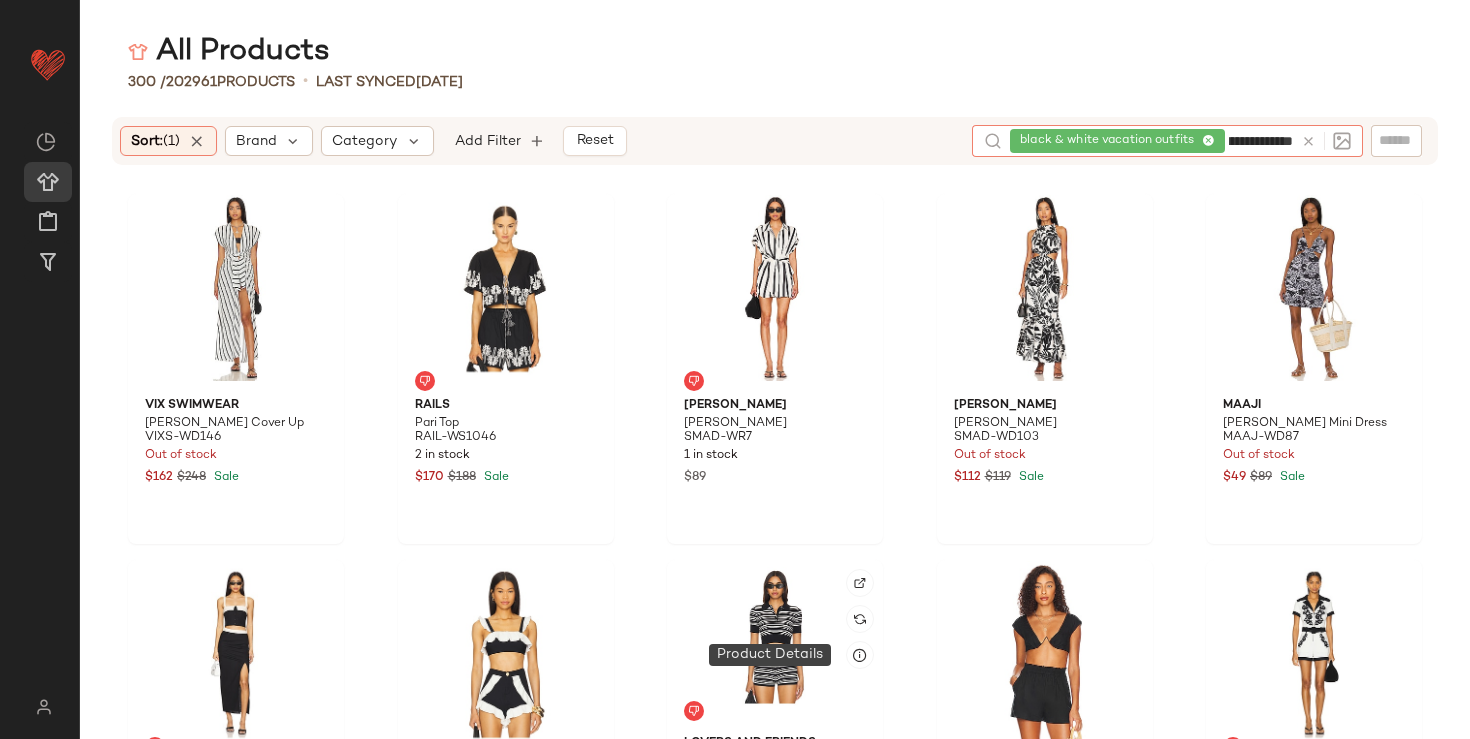 scroll, scrollTop: 0, scrollLeft: 56, axis: horizontal 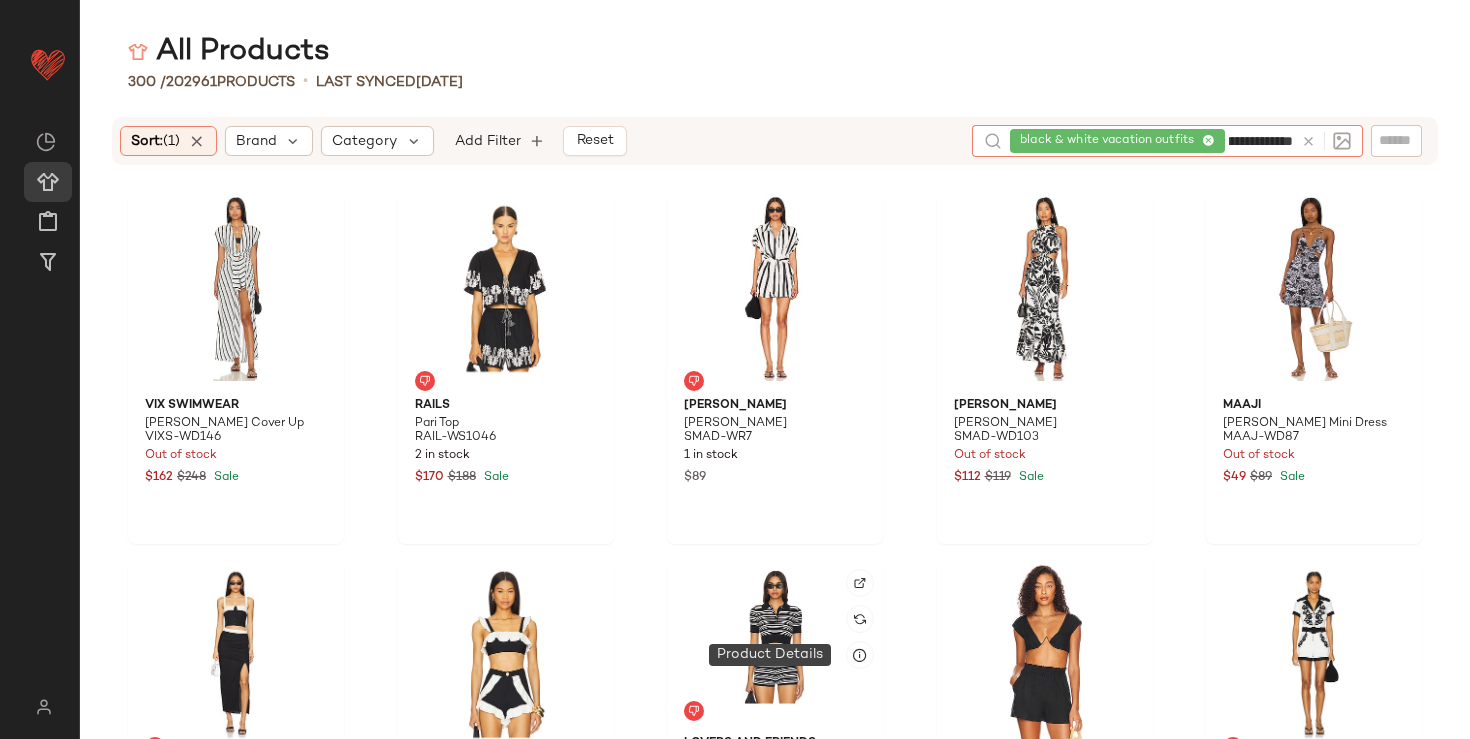 type on "**********" 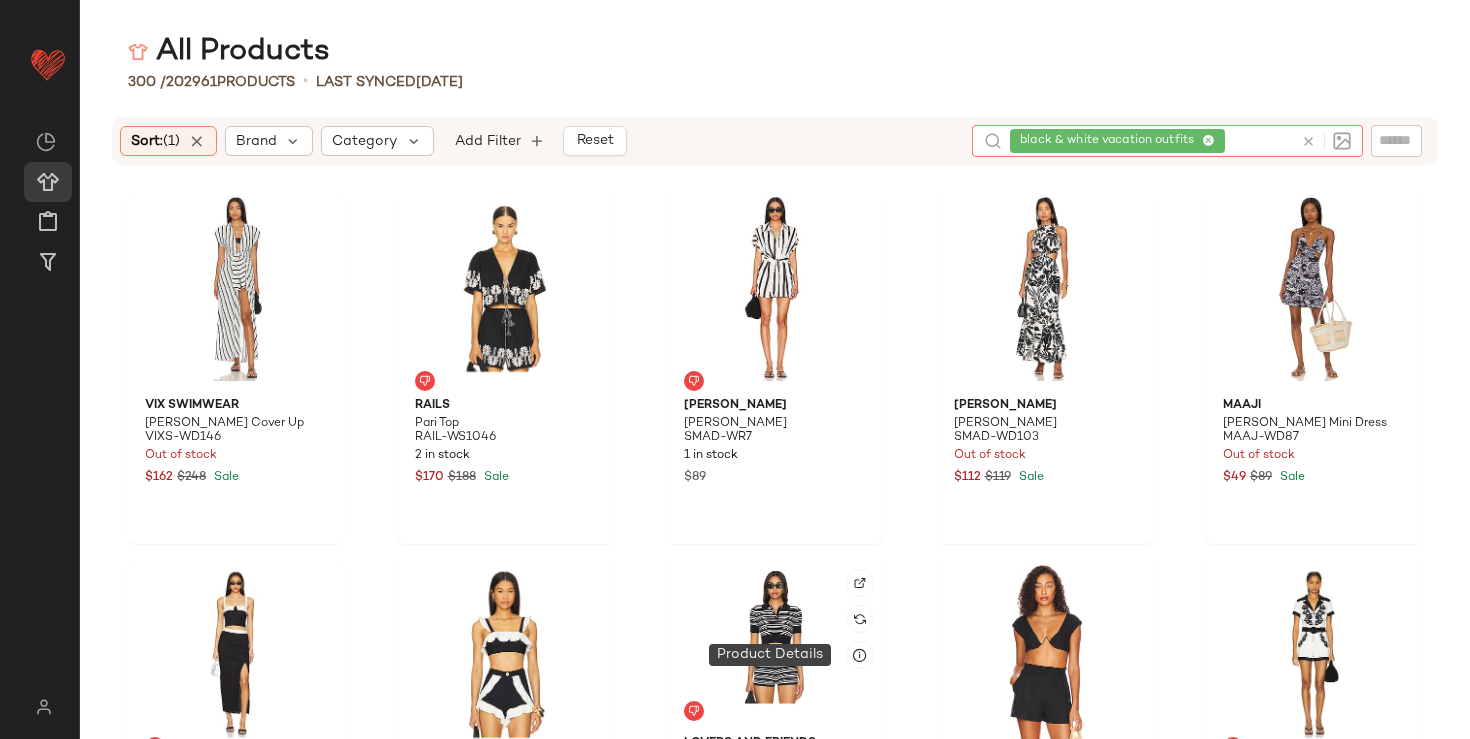 scroll, scrollTop: 0, scrollLeft: 0, axis: both 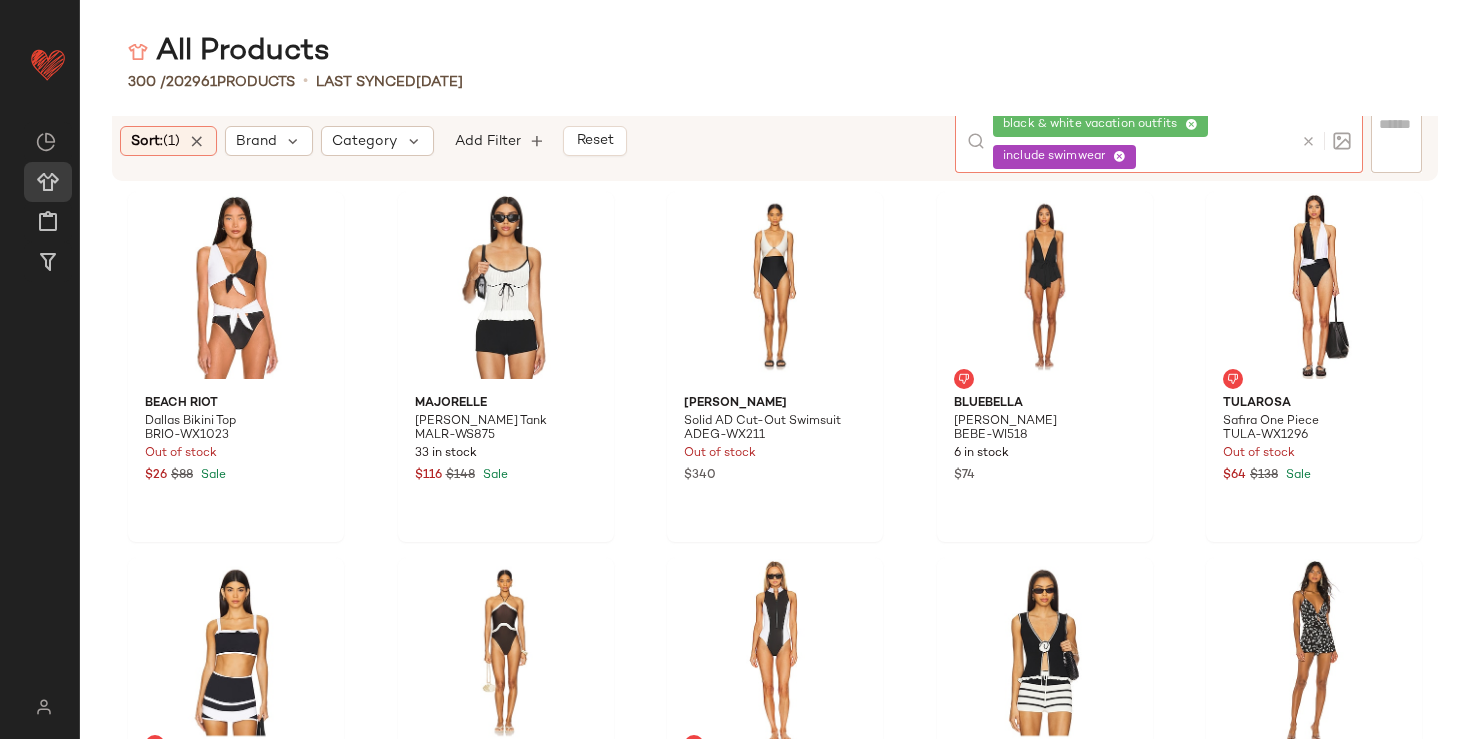 click 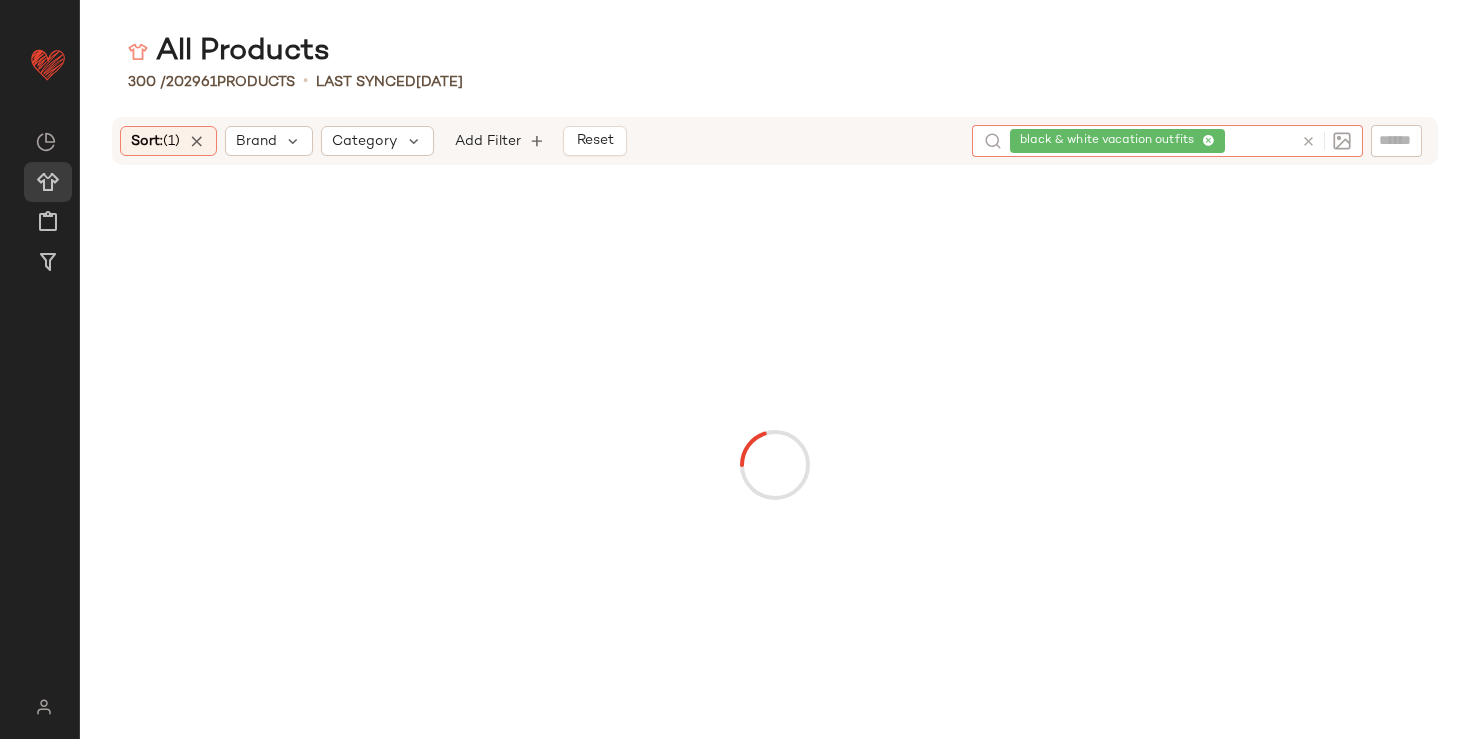 click 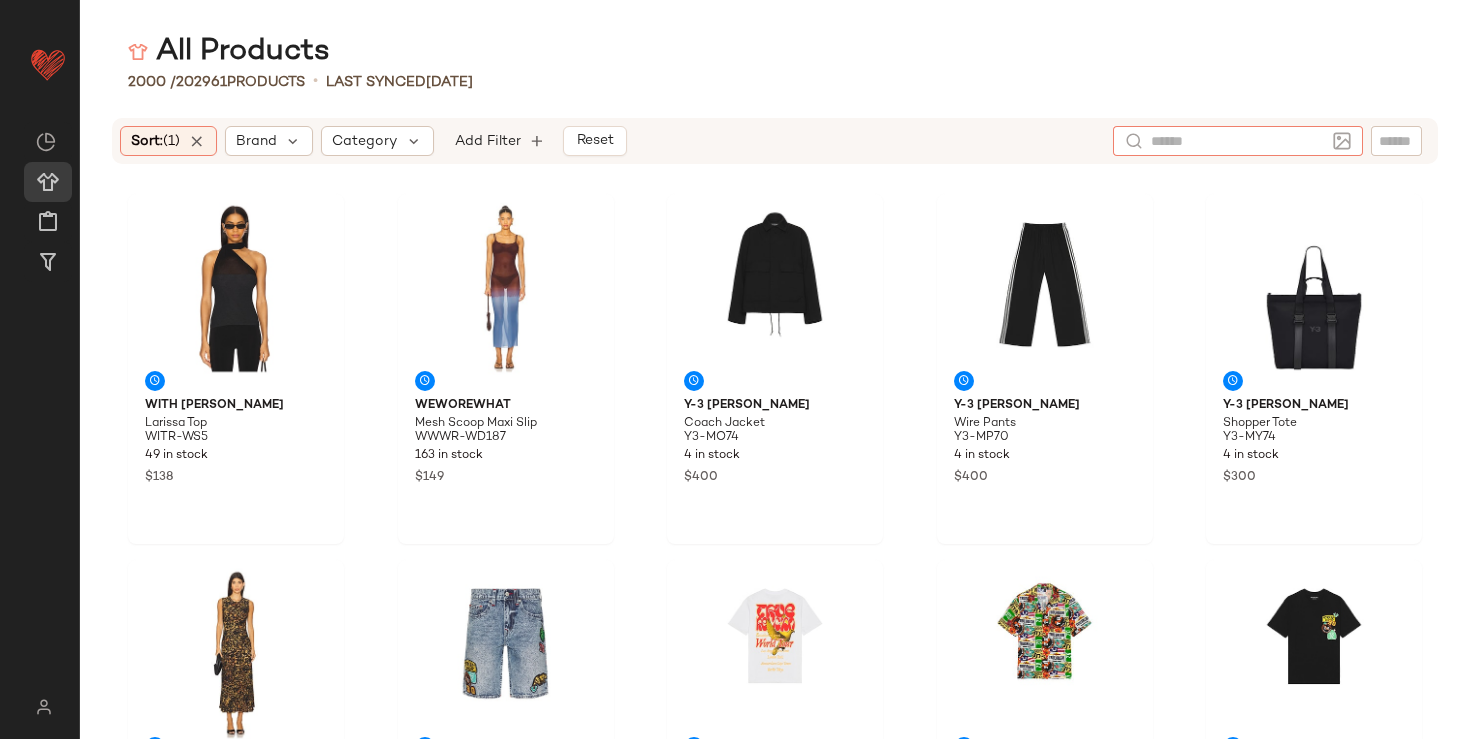 click 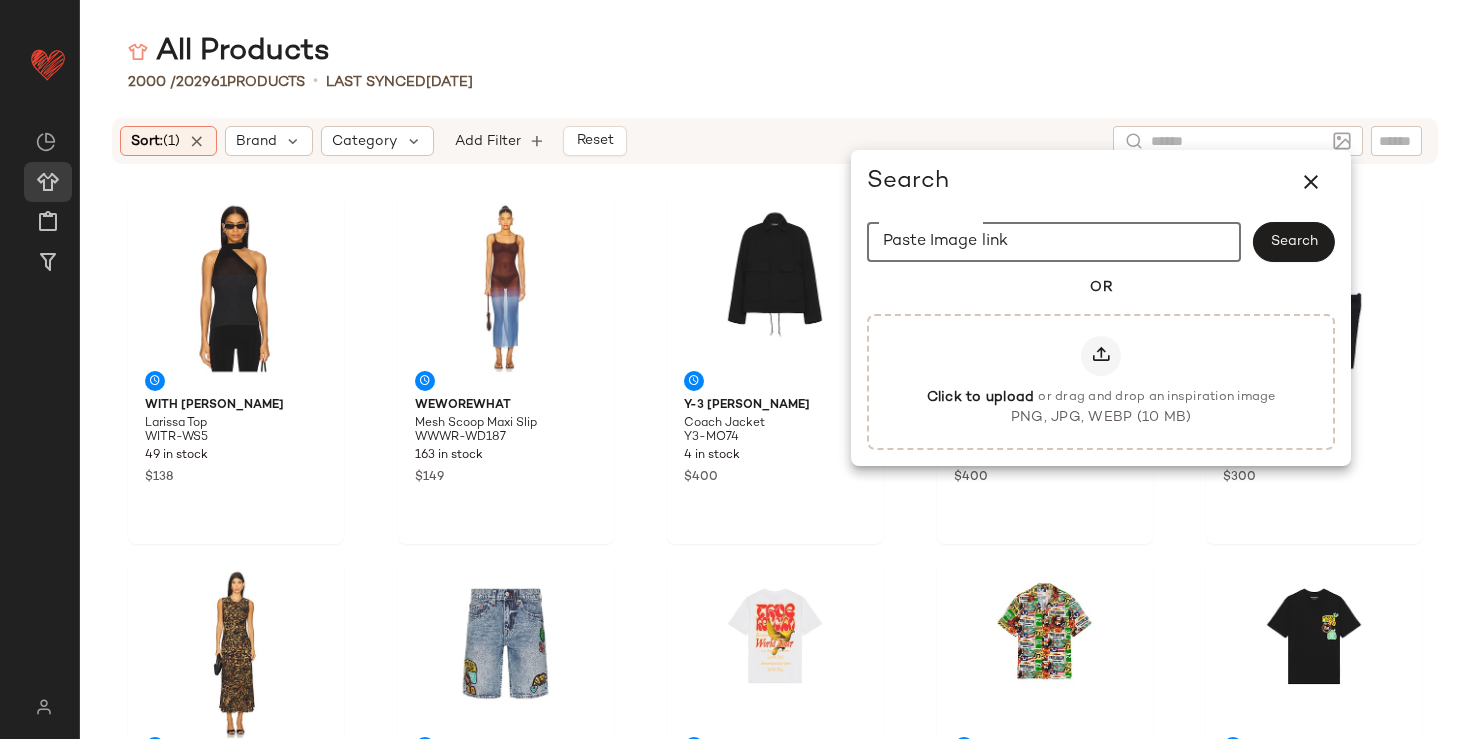 click on "Paste Image link" 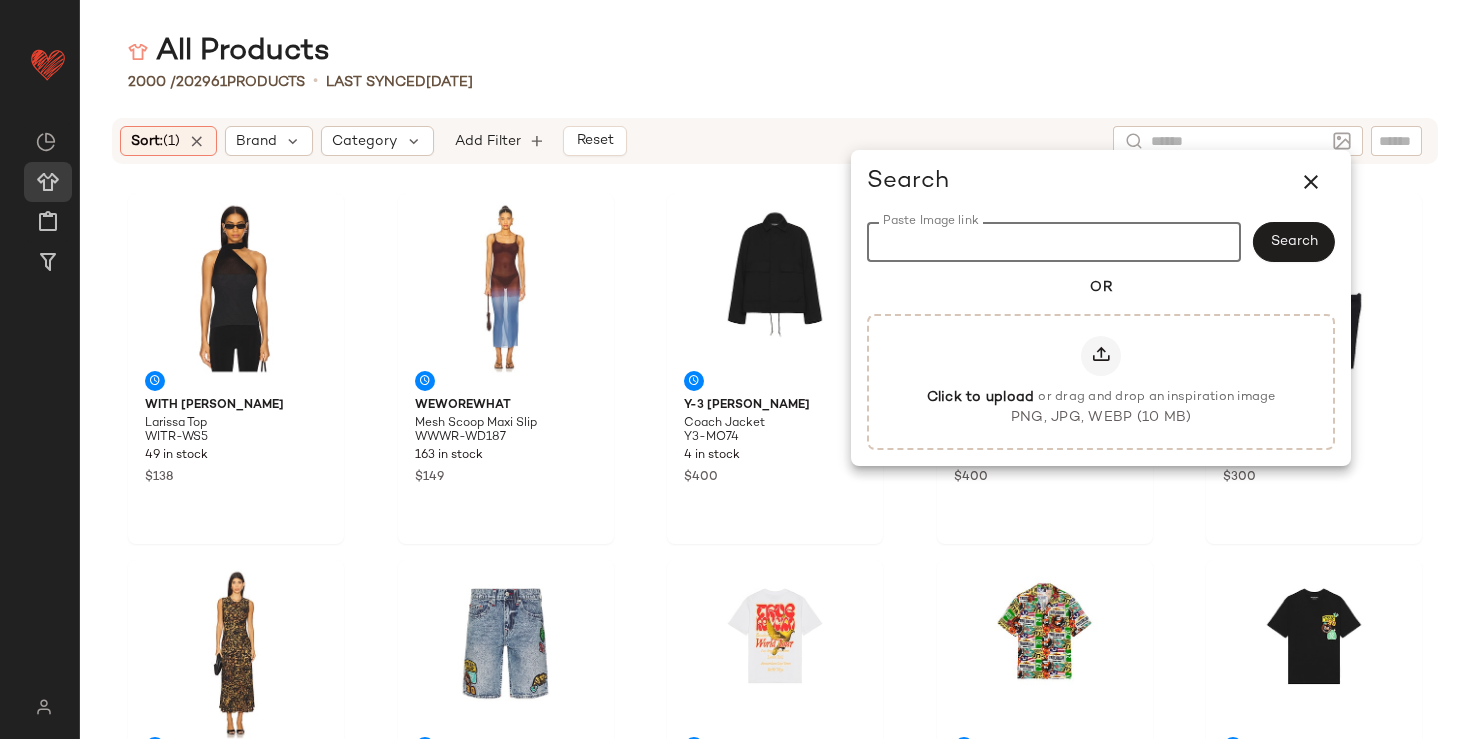 paste on "**********" 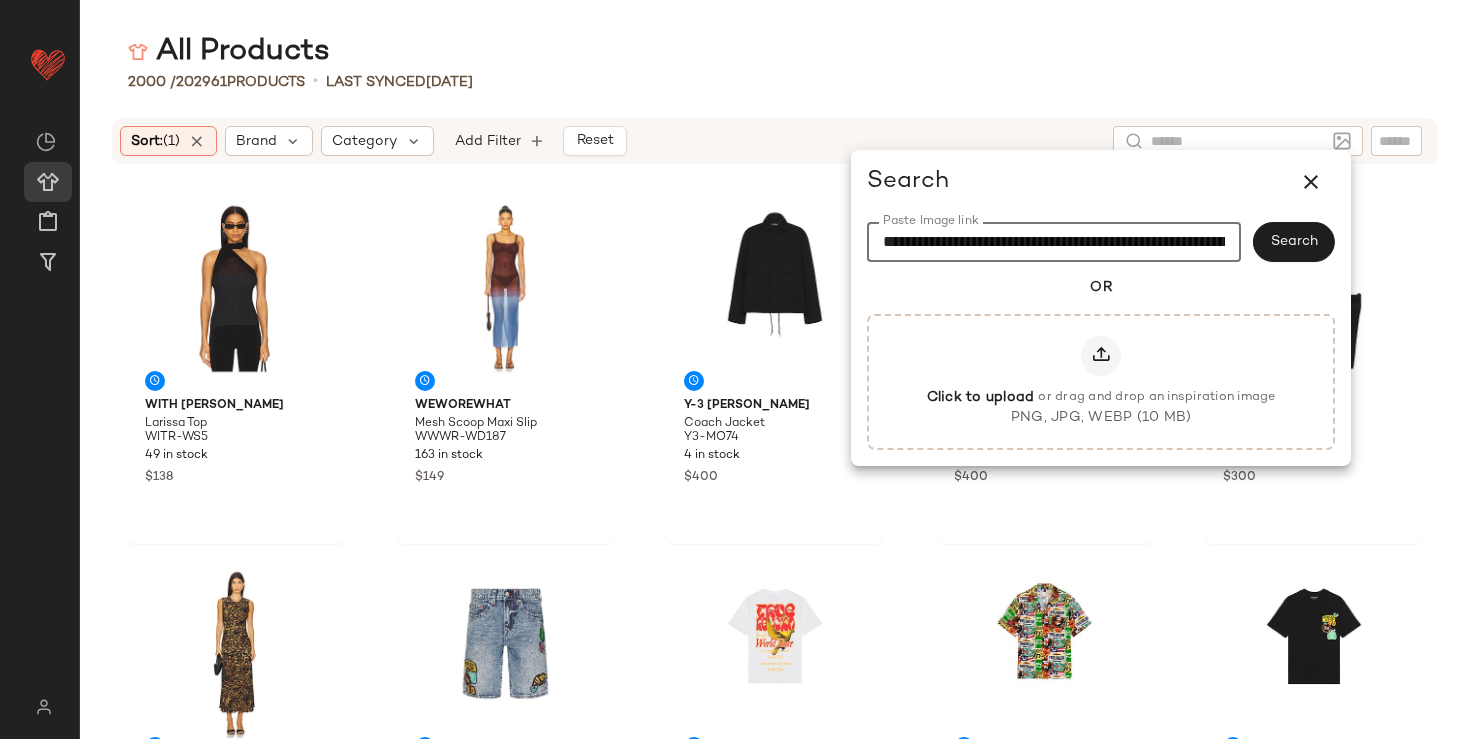 scroll, scrollTop: 0, scrollLeft: 774, axis: horizontal 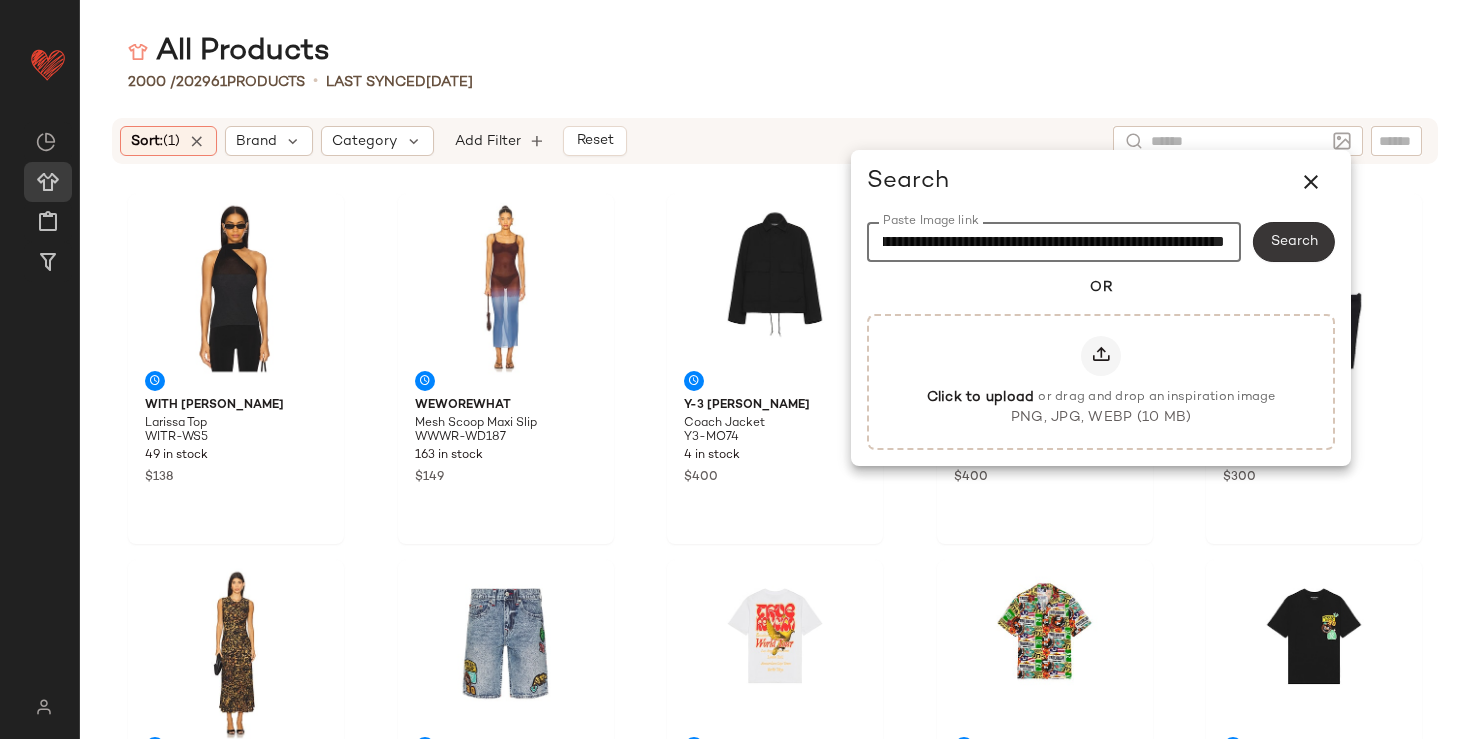 type 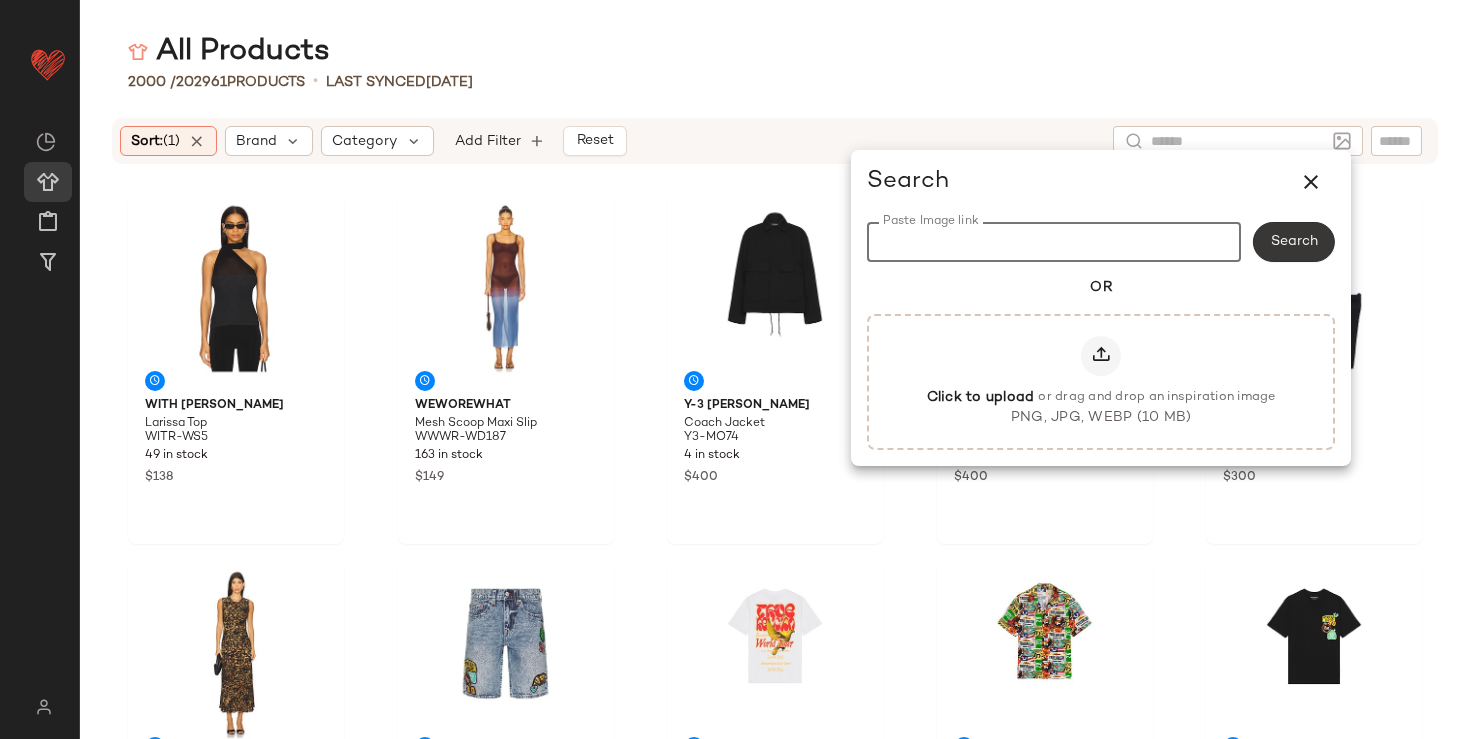 scroll, scrollTop: 0, scrollLeft: 0, axis: both 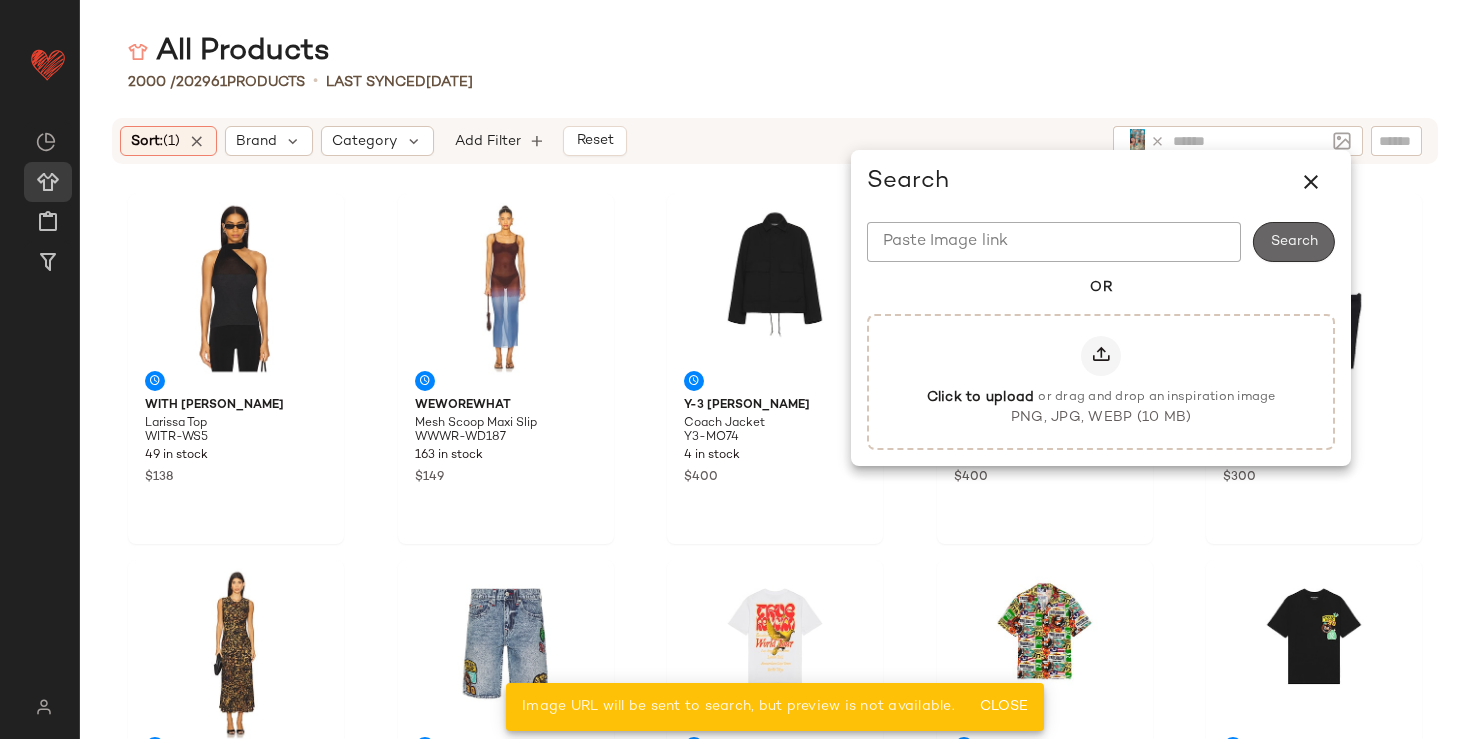 click on "Search" 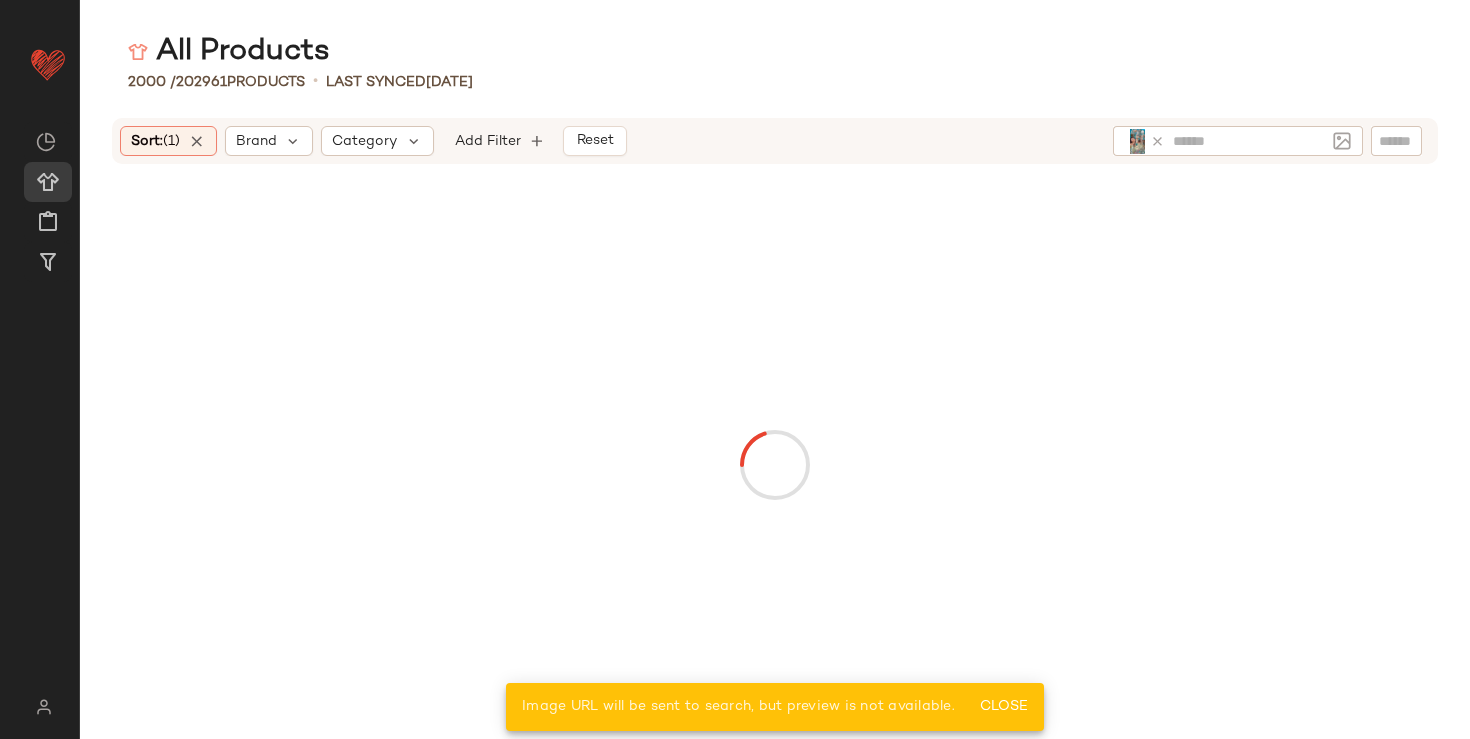 click 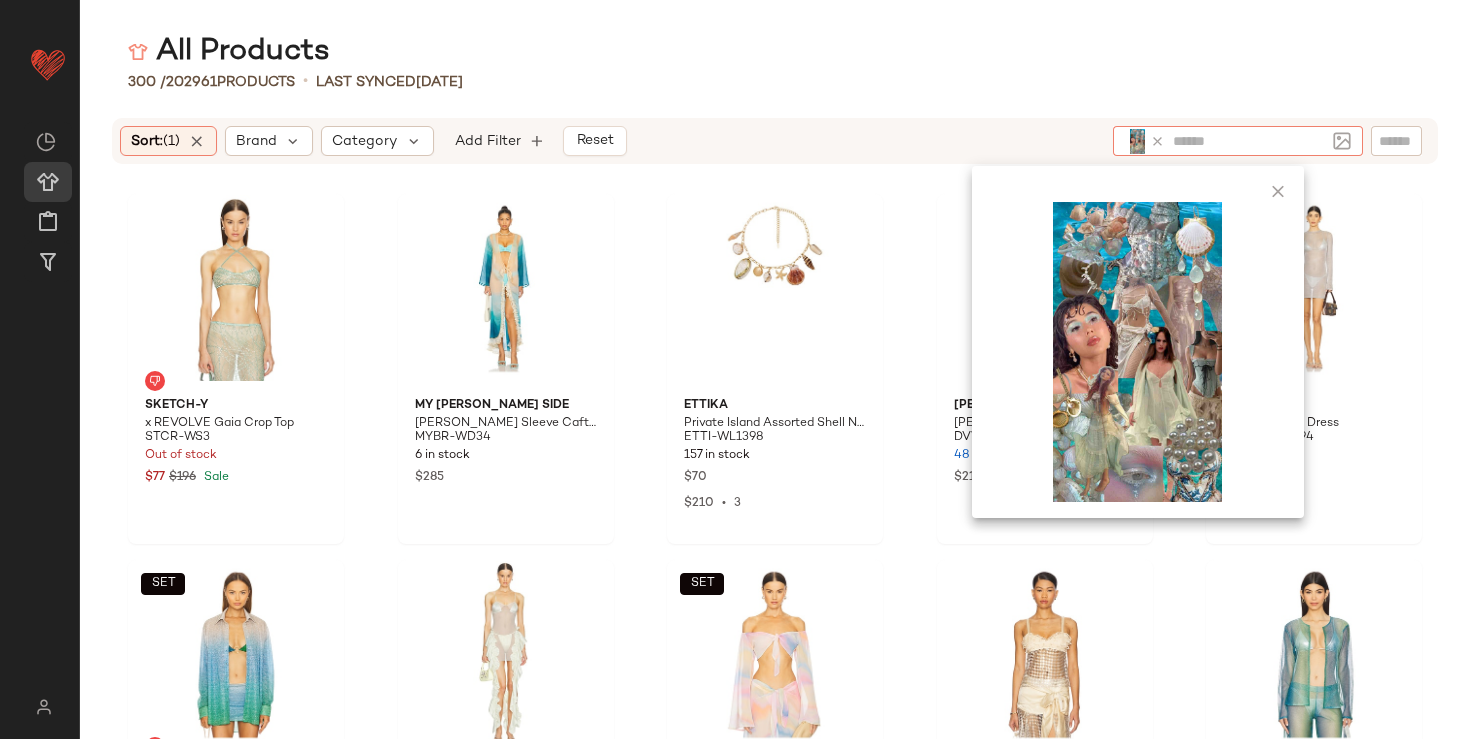 click on "300 /  202961   Products   •   Last synced  [DATE]" 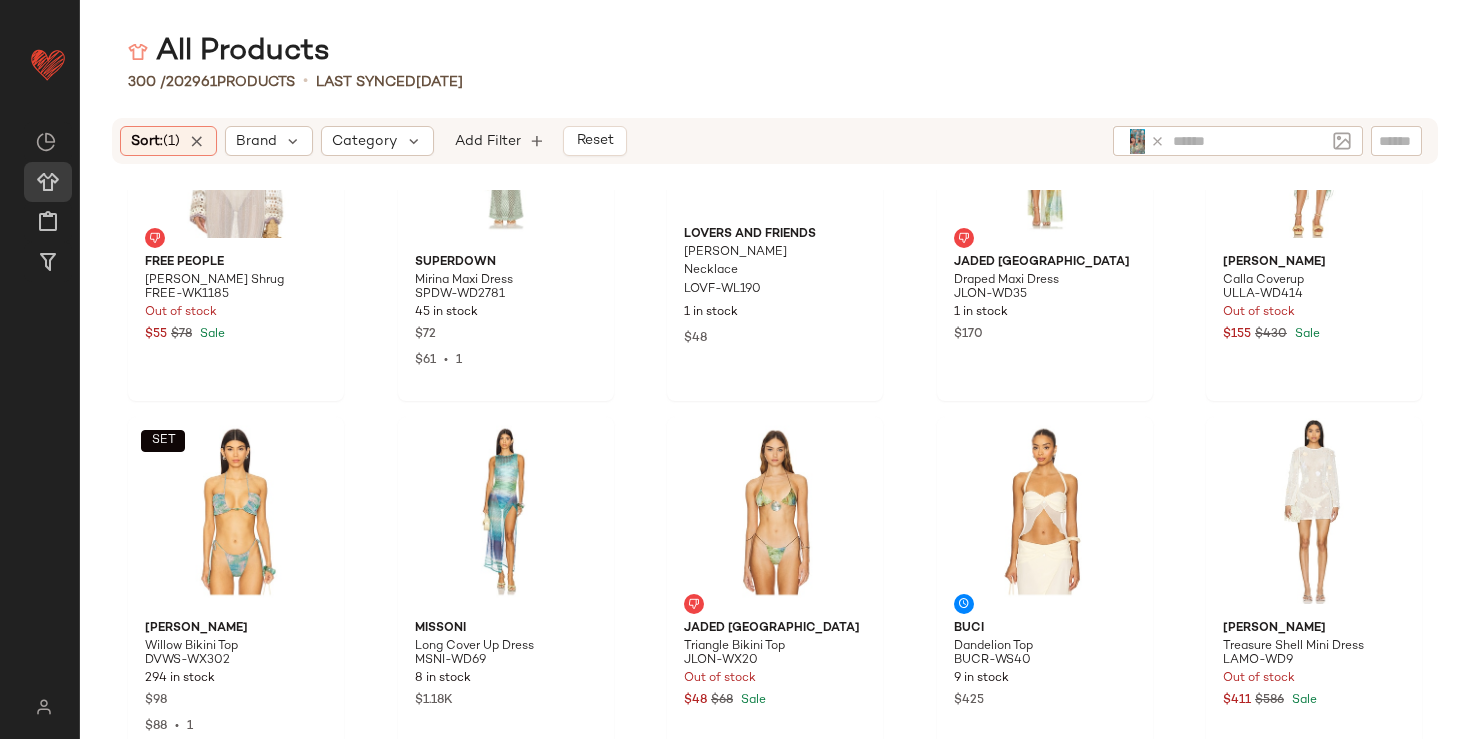 scroll, scrollTop: 1706, scrollLeft: 0, axis: vertical 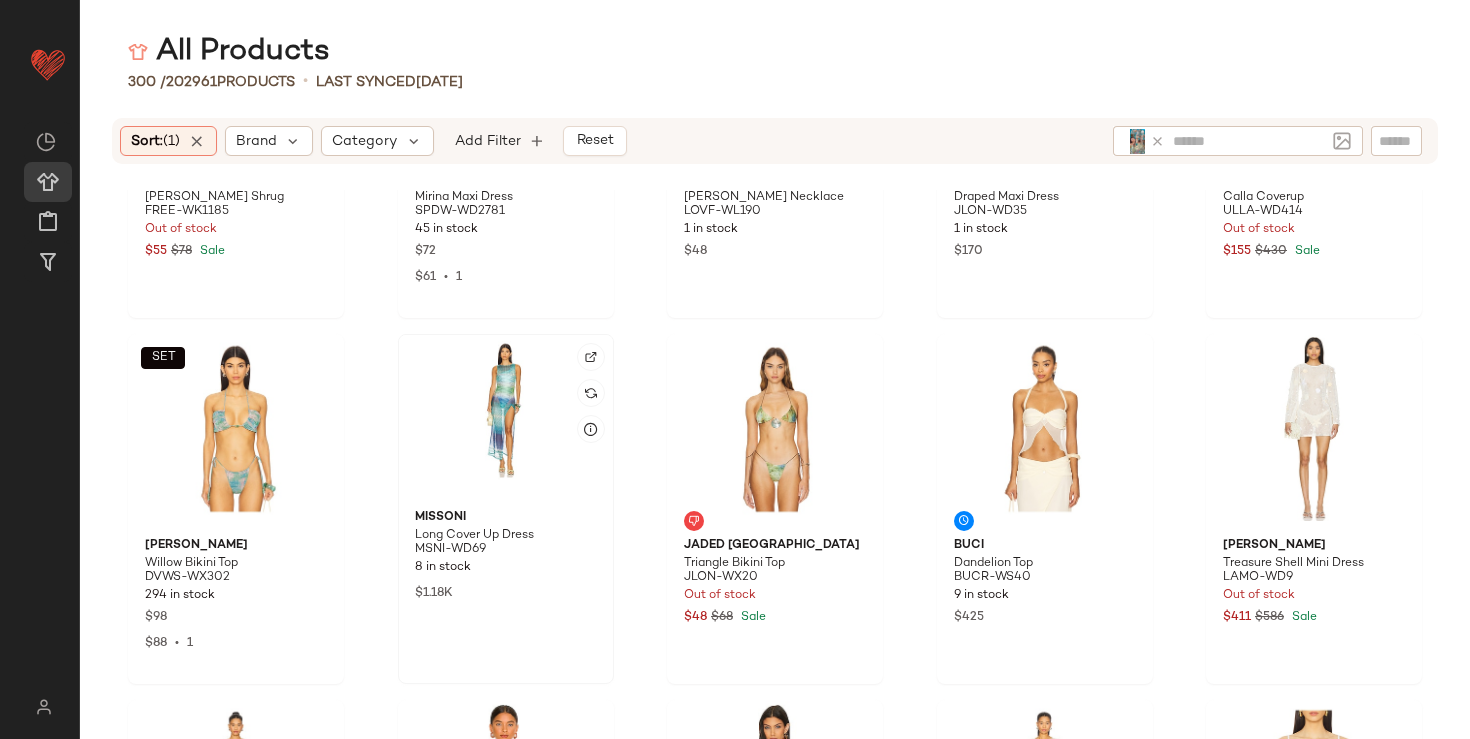 click 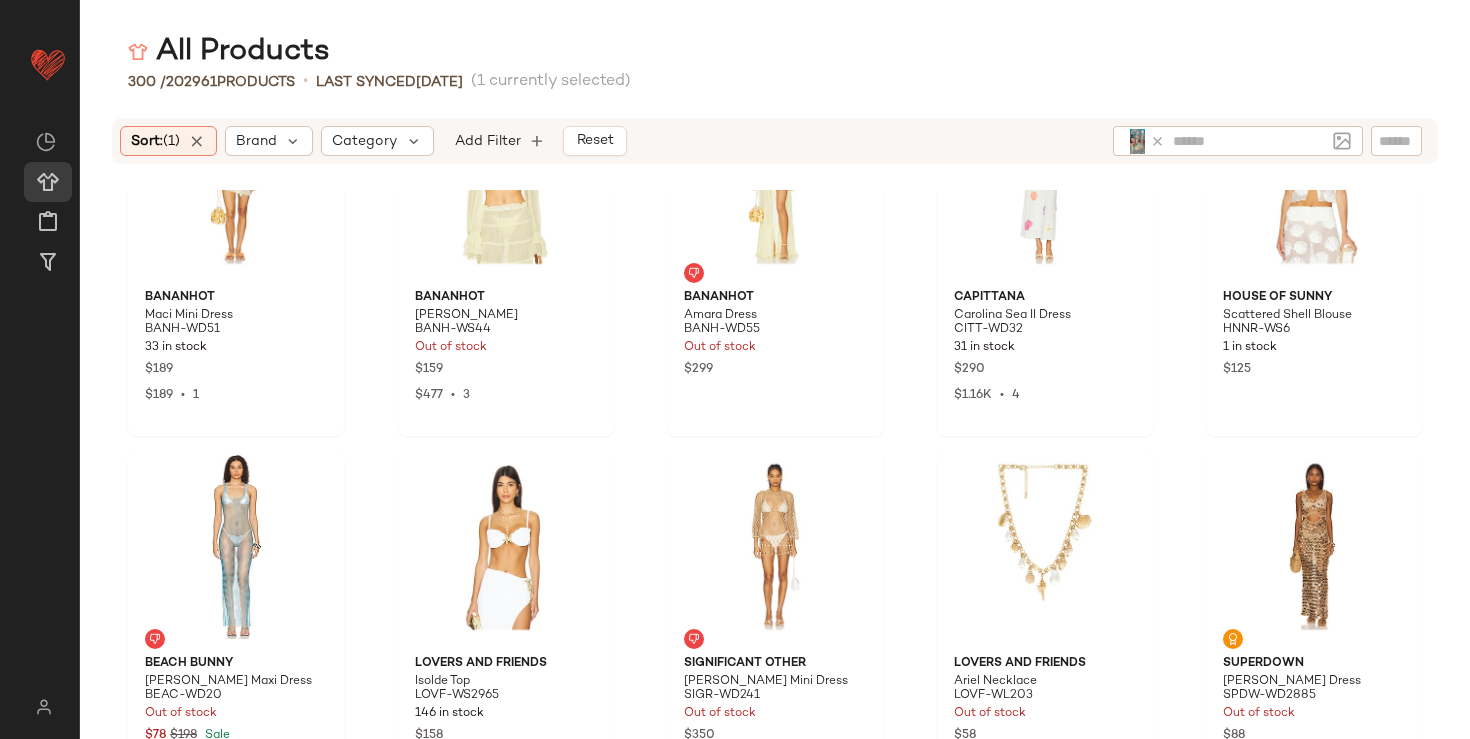 scroll, scrollTop: 0, scrollLeft: 0, axis: both 